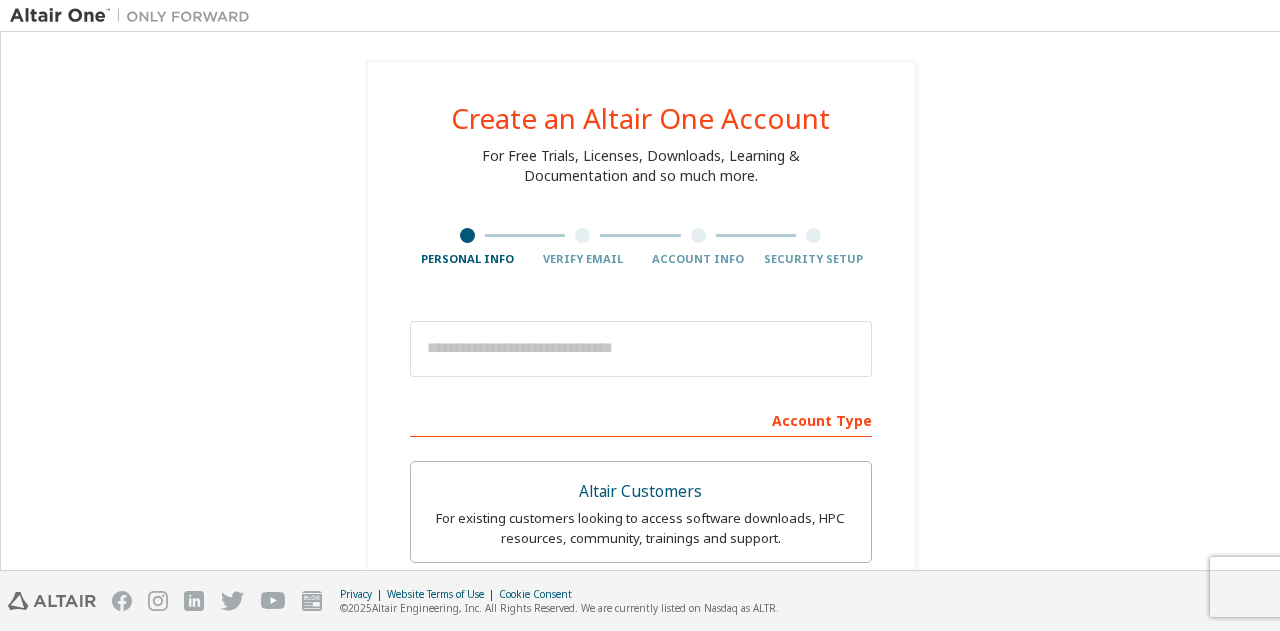 scroll, scrollTop: 0, scrollLeft: 0, axis: both 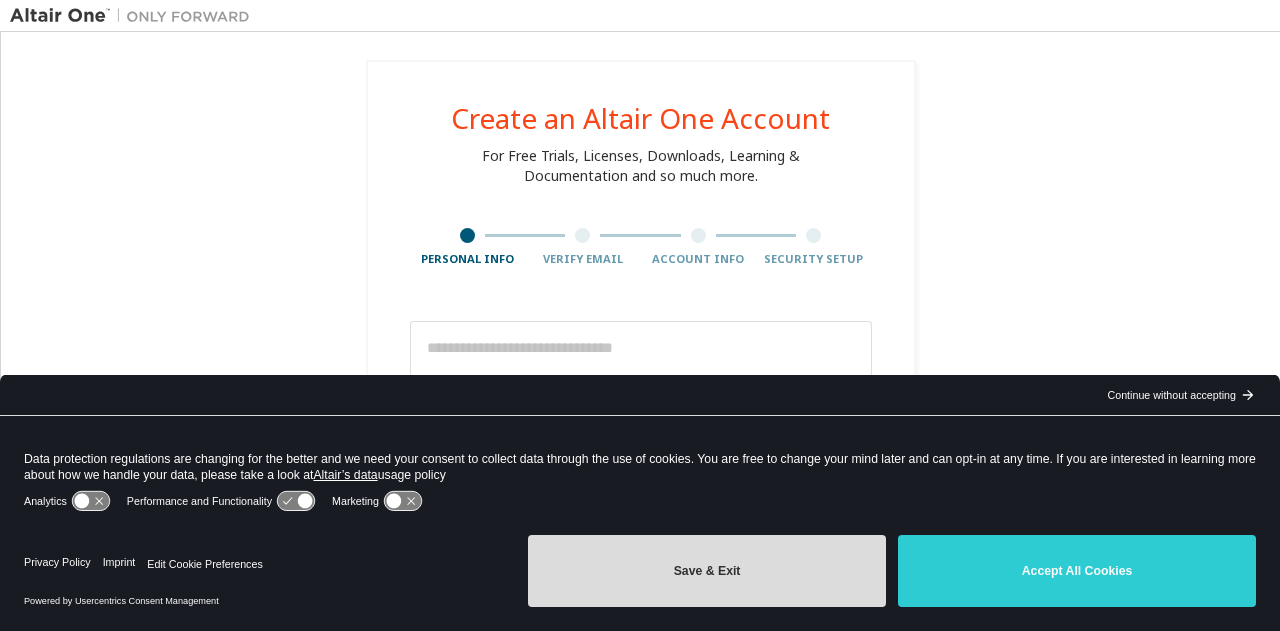 click on "Save & Exit" at bounding box center (707, 571) 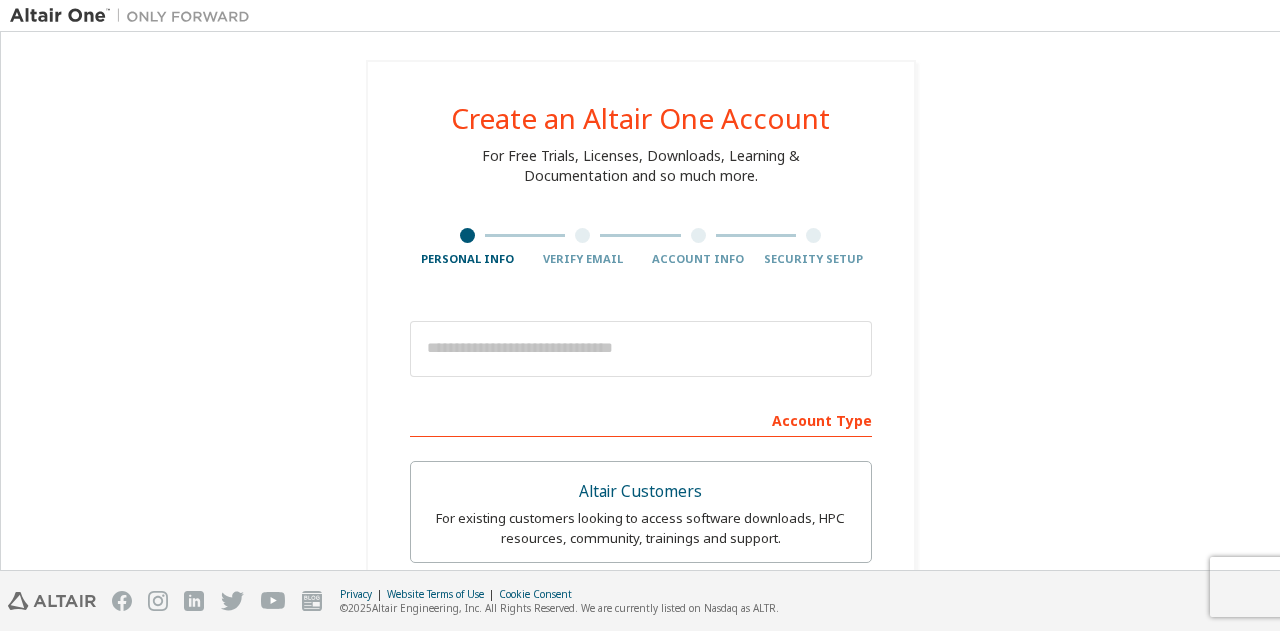 click on "Account Type" at bounding box center [641, 419] 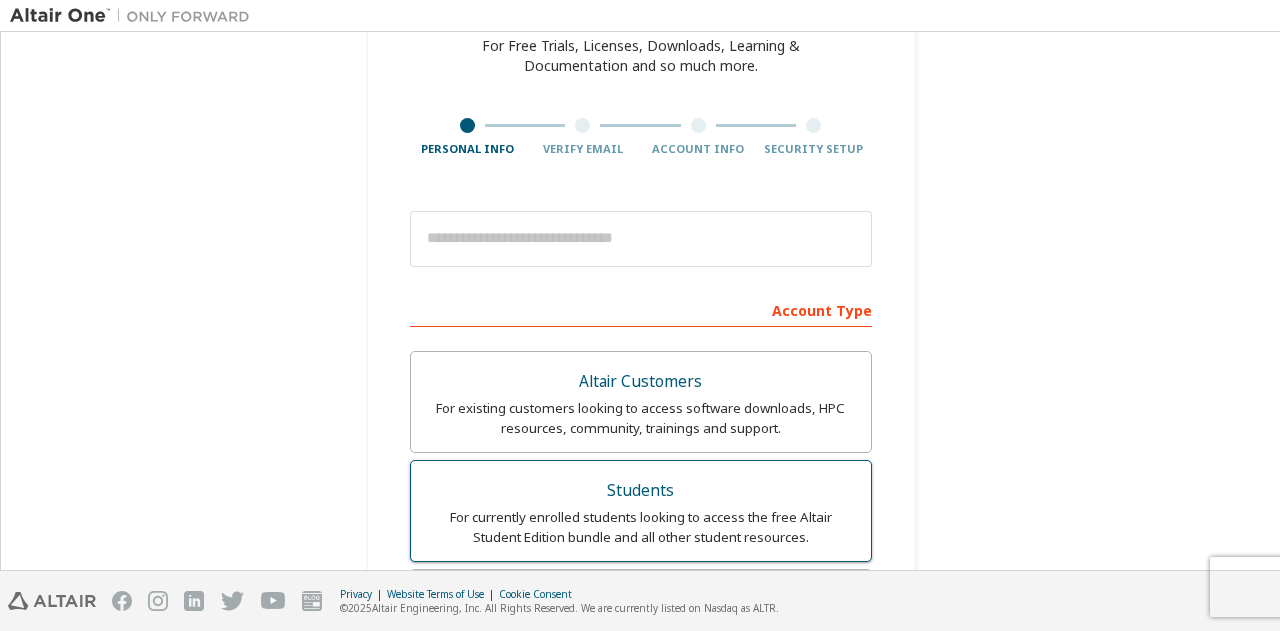 click on "For currently enrolled students looking to access the free Altair Student Edition bundle and all other student resources." at bounding box center (641, 527) 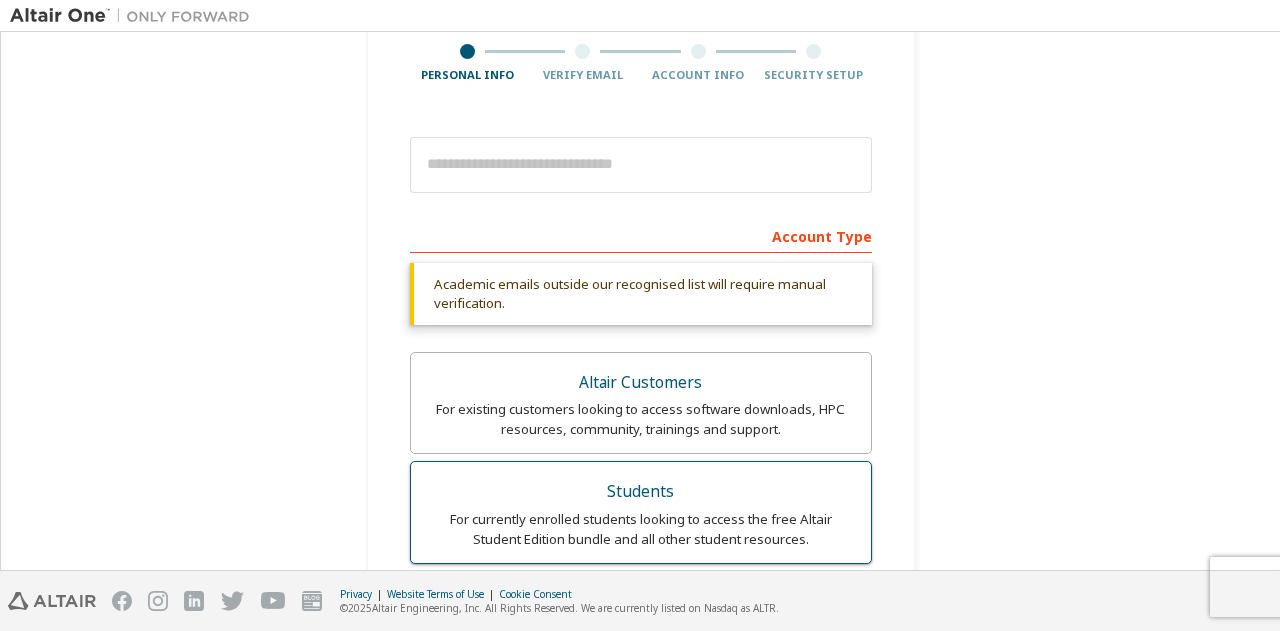 scroll, scrollTop: 214, scrollLeft: 0, axis: vertical 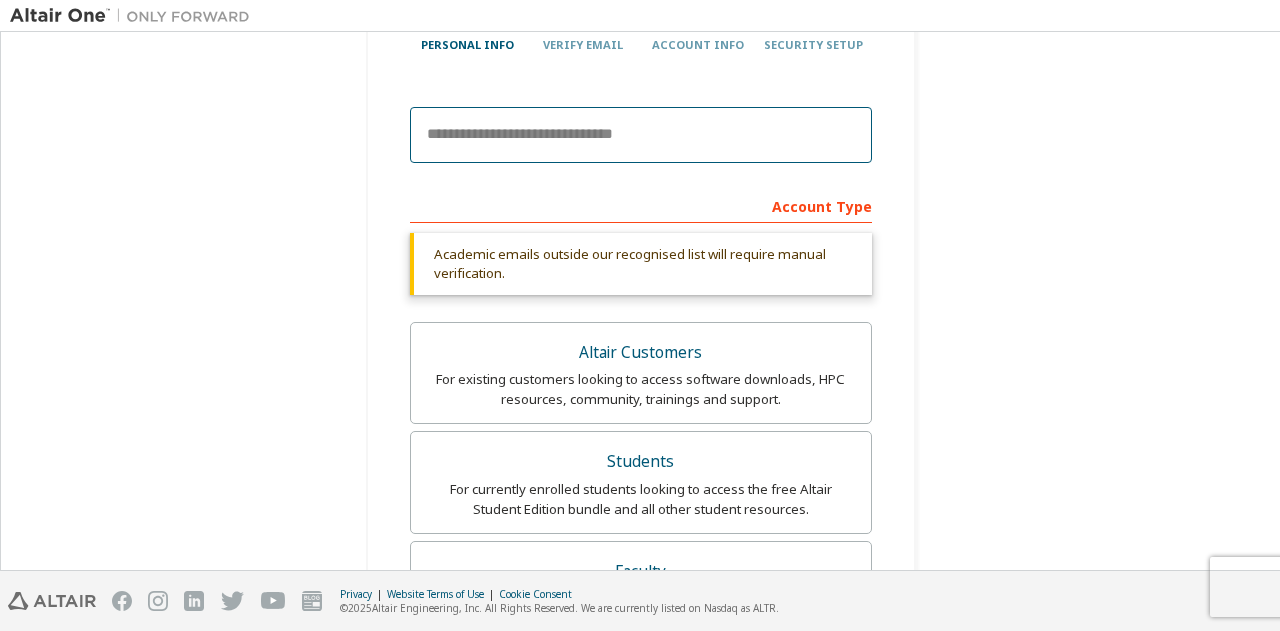 click at bounding box center [641, 135] 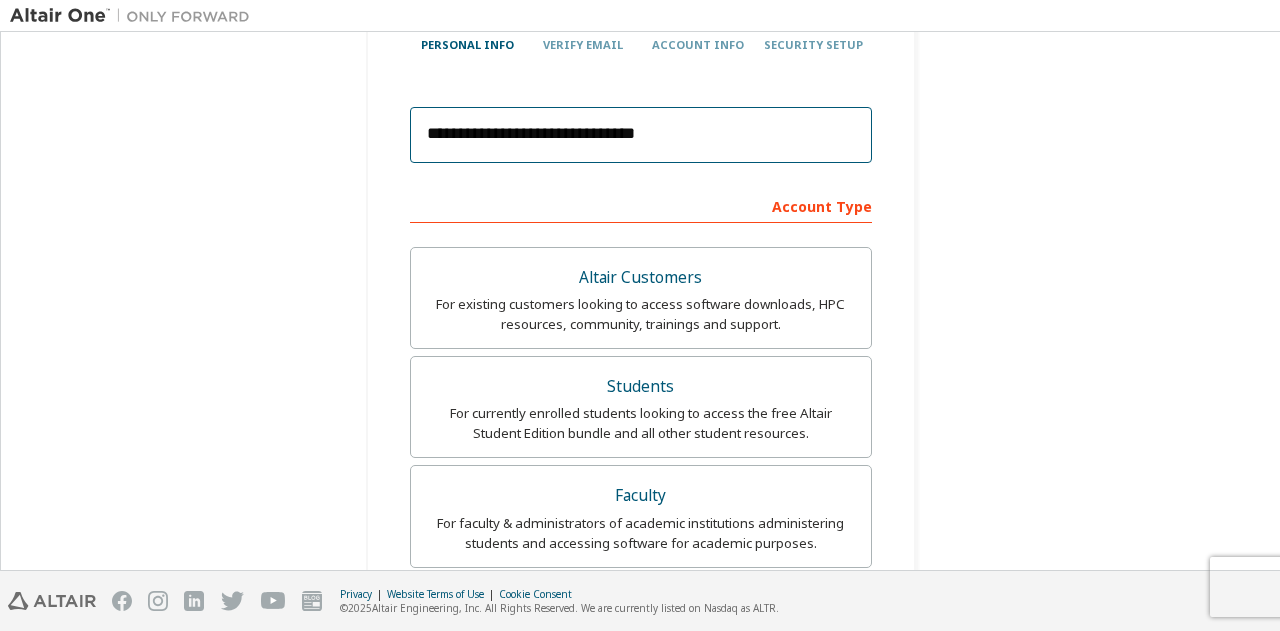 click on "**********" at bounding box center (641, 135) 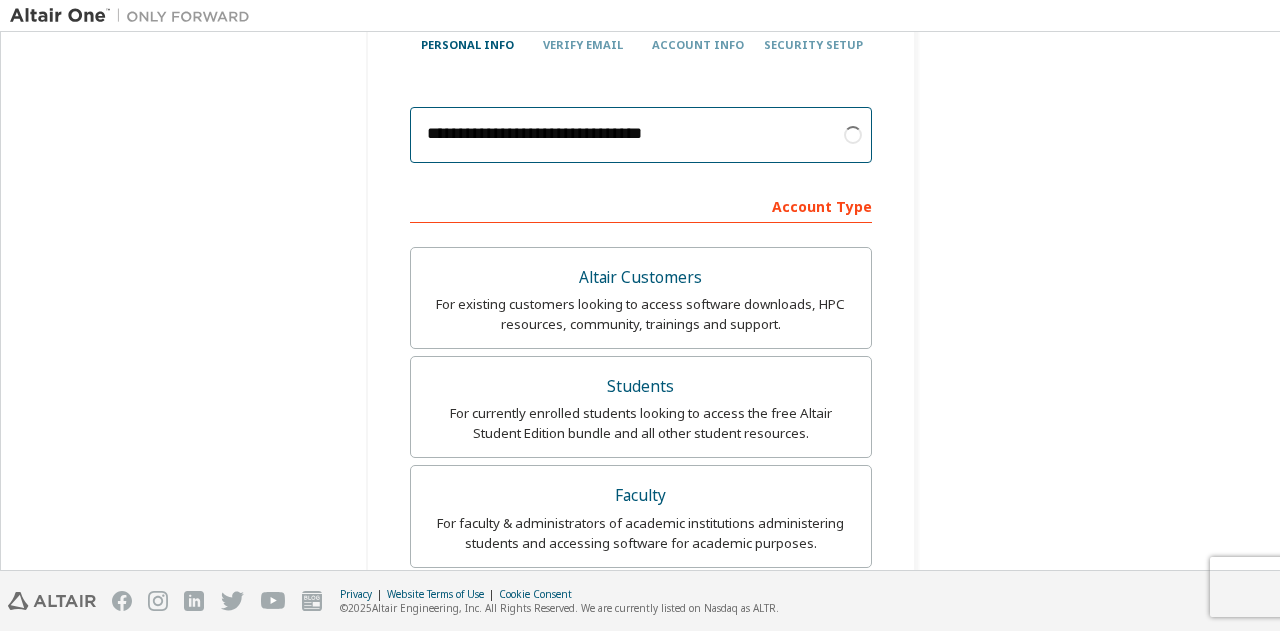 type on "**********" 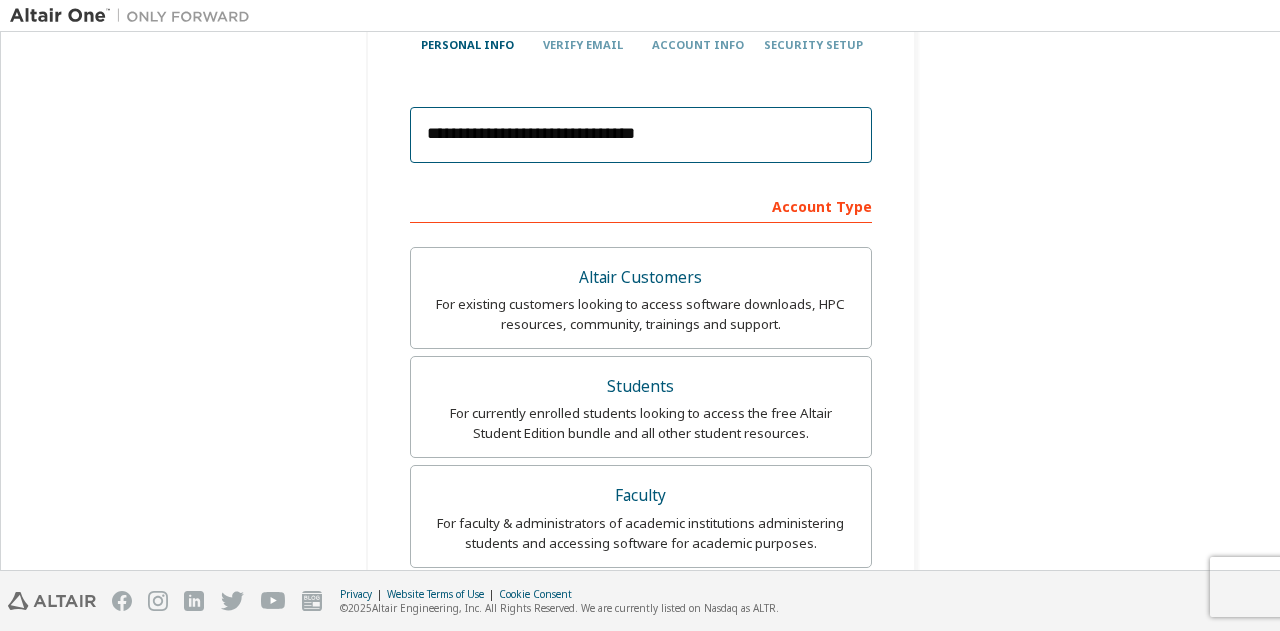 scroll, scrollTop: 265, scrollLeft: 0, axis: vertical 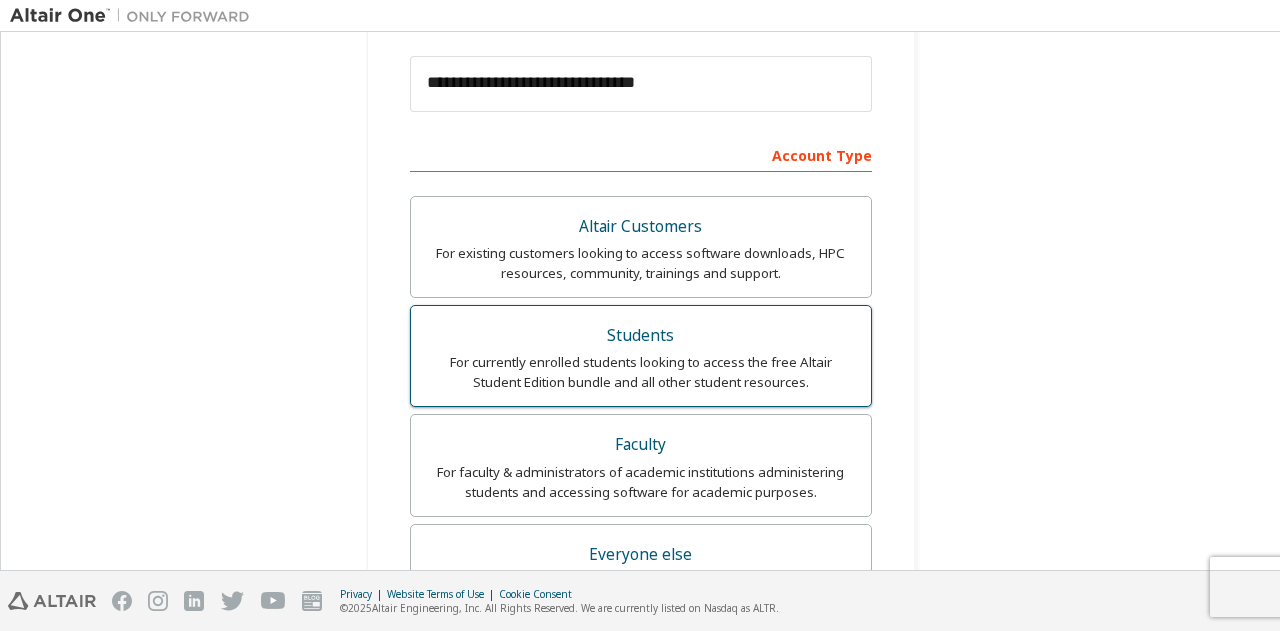 click on "Students" at bounding box center [641, 336] 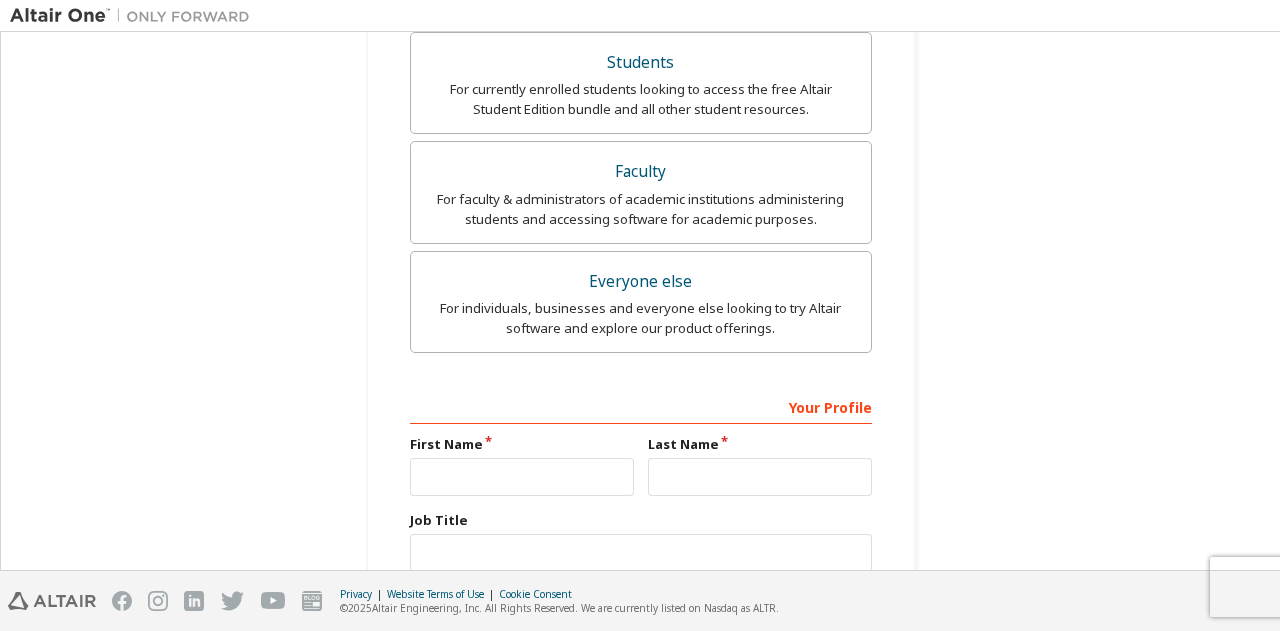 scroll, scrollTop: 539, scrollLeft: 0, axis: vertical 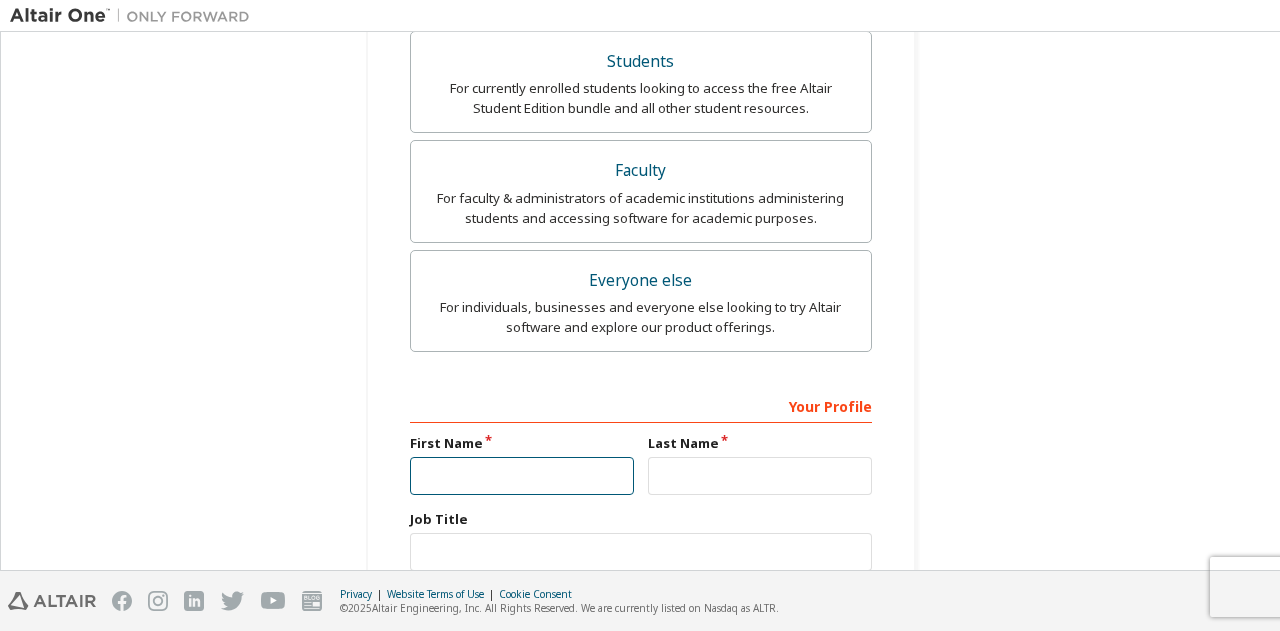 click at bounding box center (522, 476) 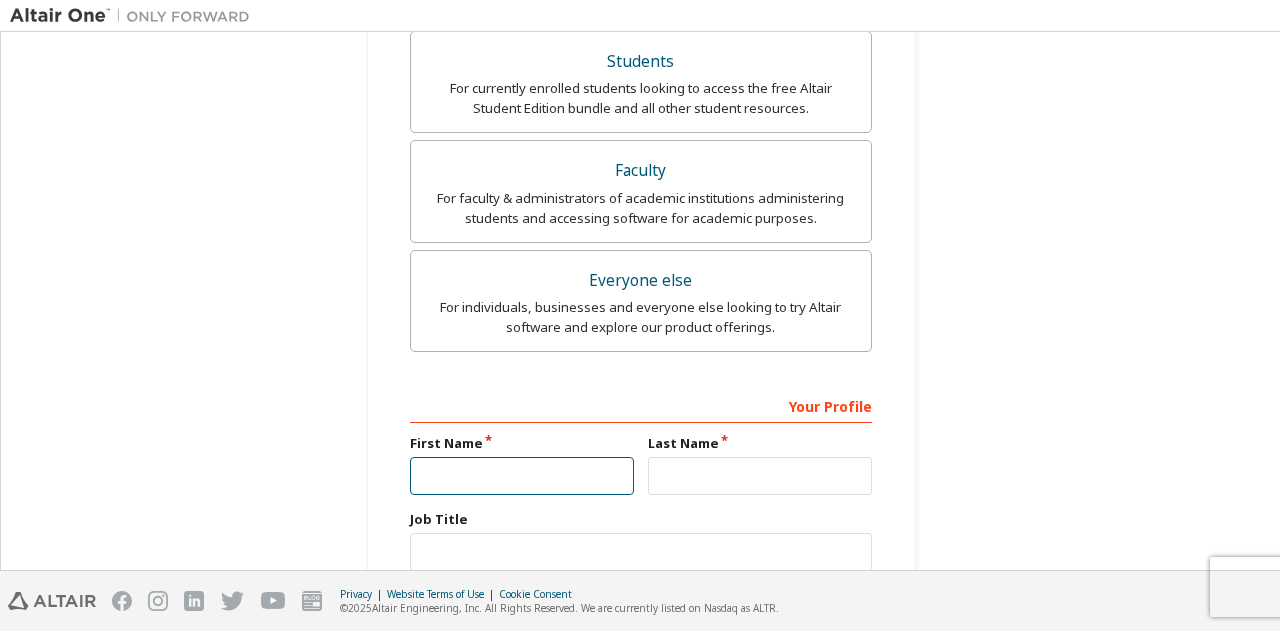 type on "**********" 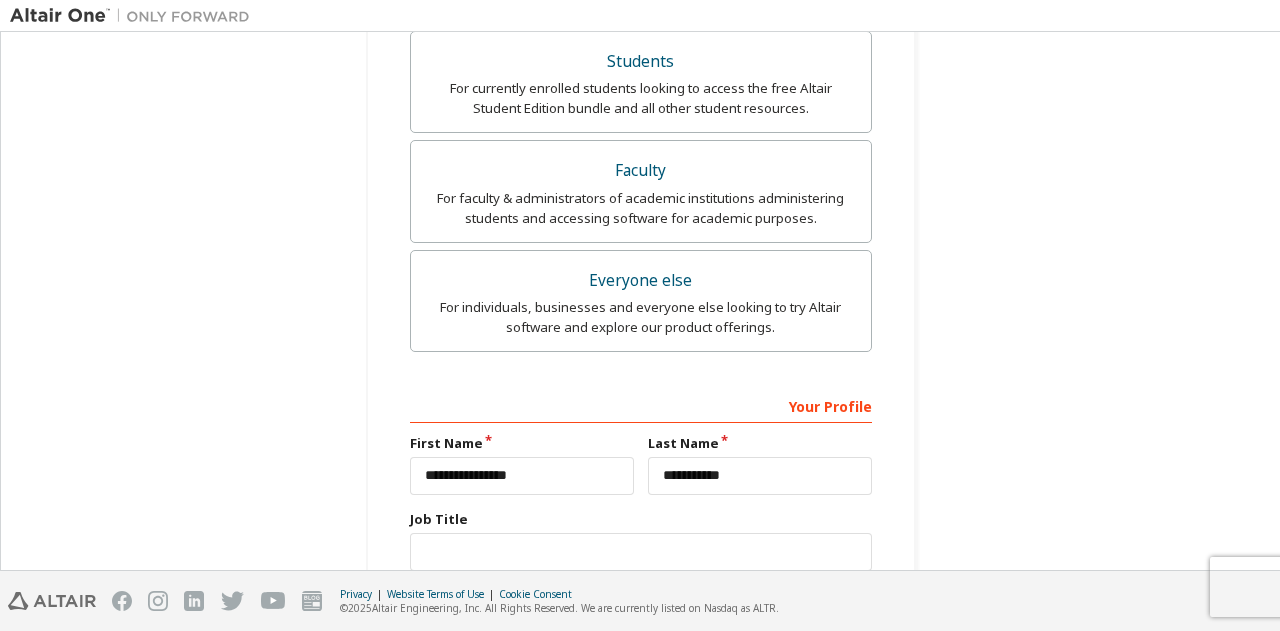 type 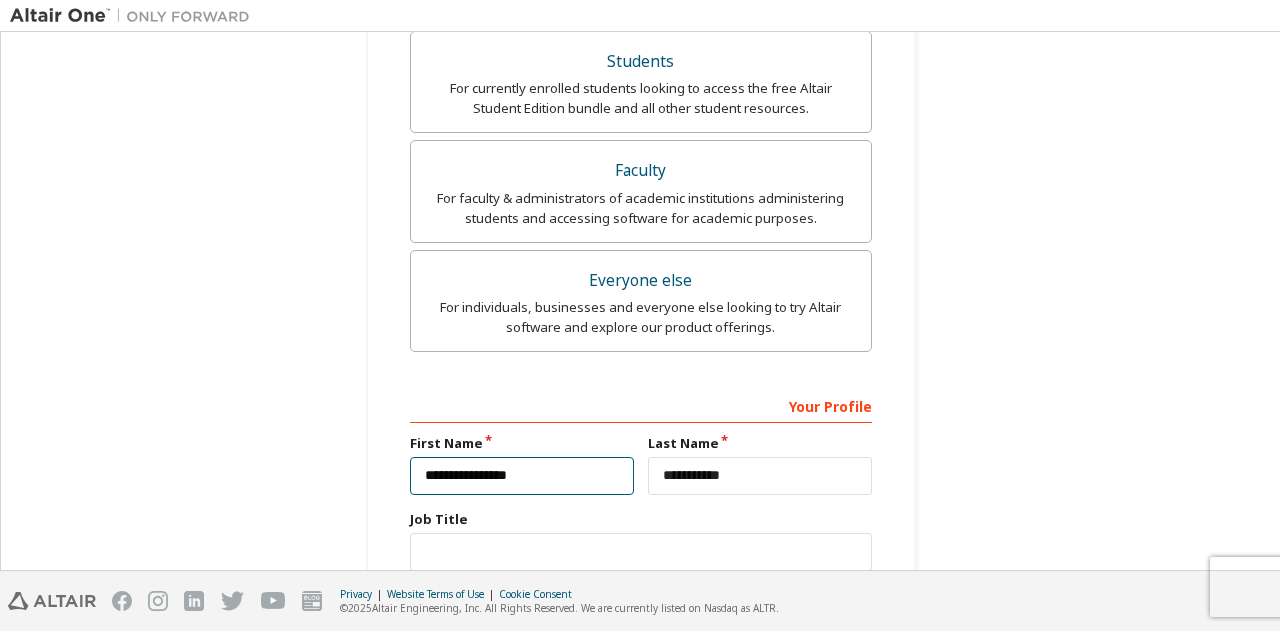 type 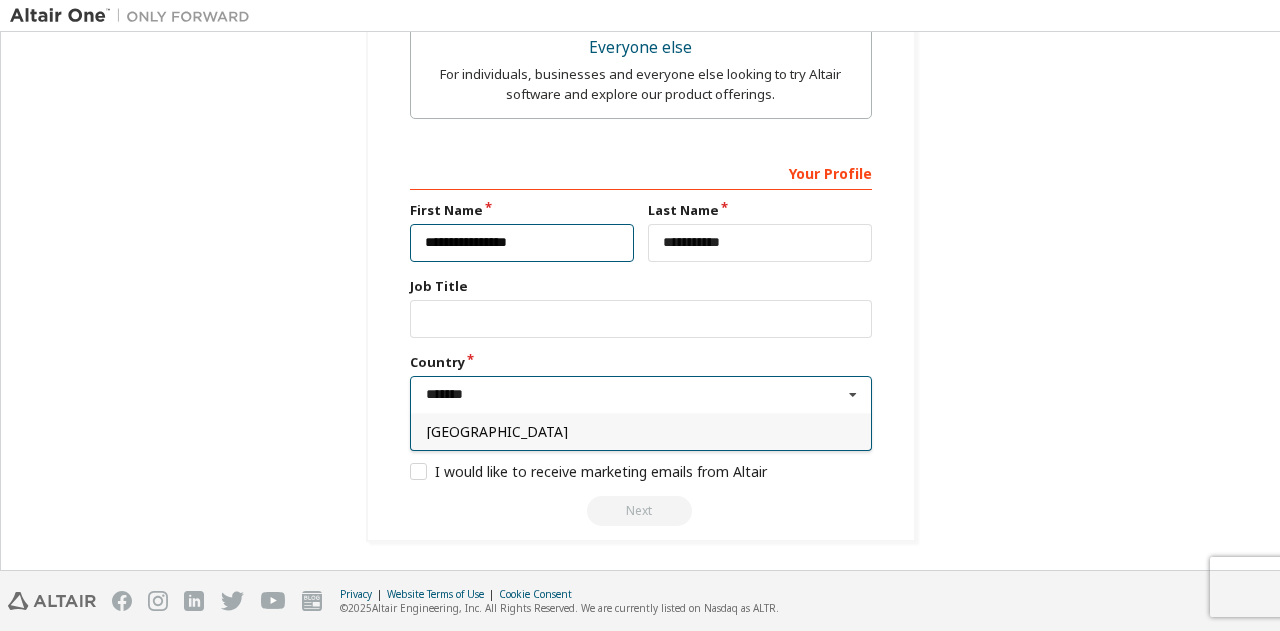 type 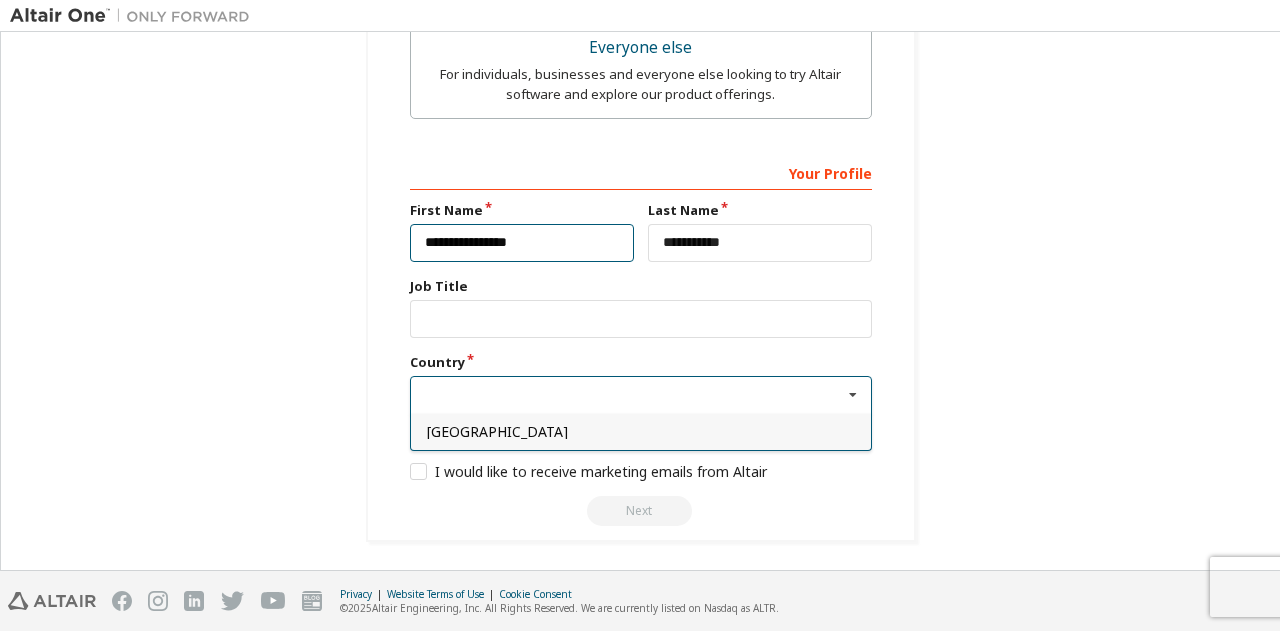 click on "**********" at bounding box center [522, 243] 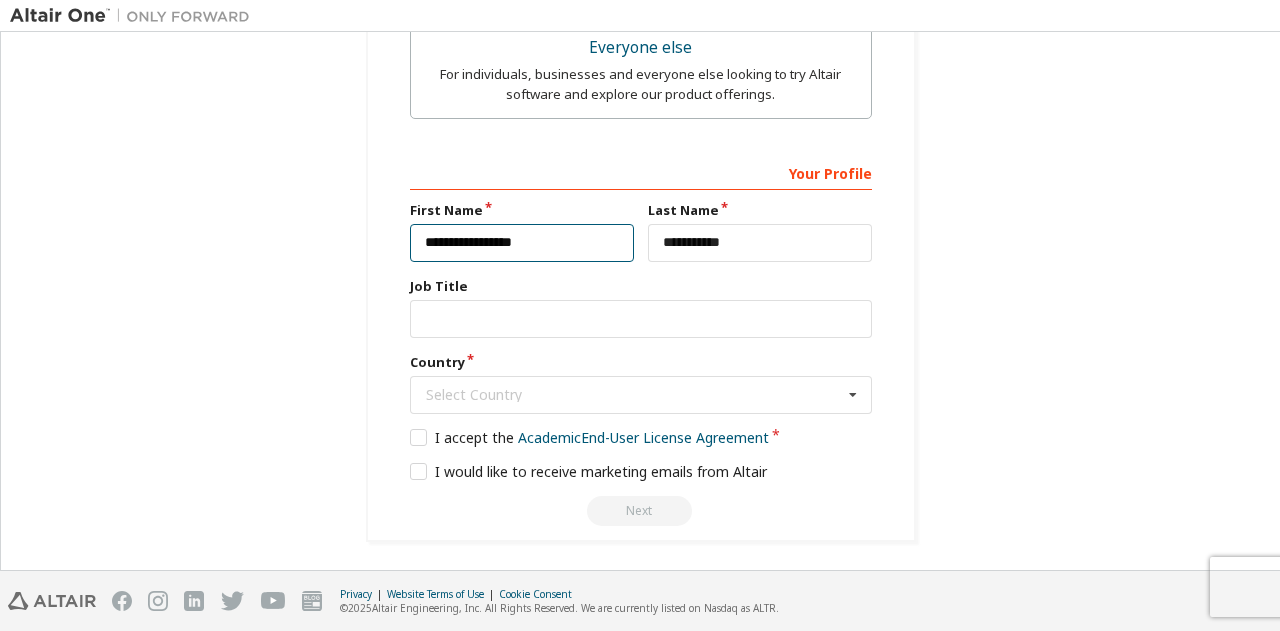 type on "**********" 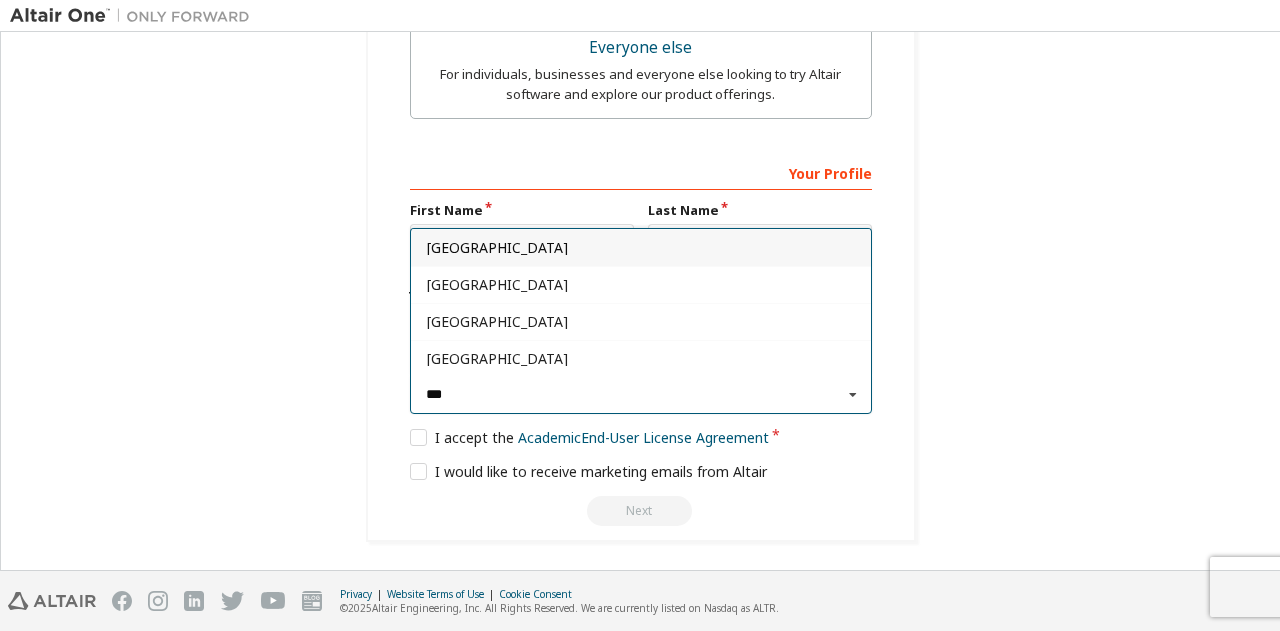 type on "****" 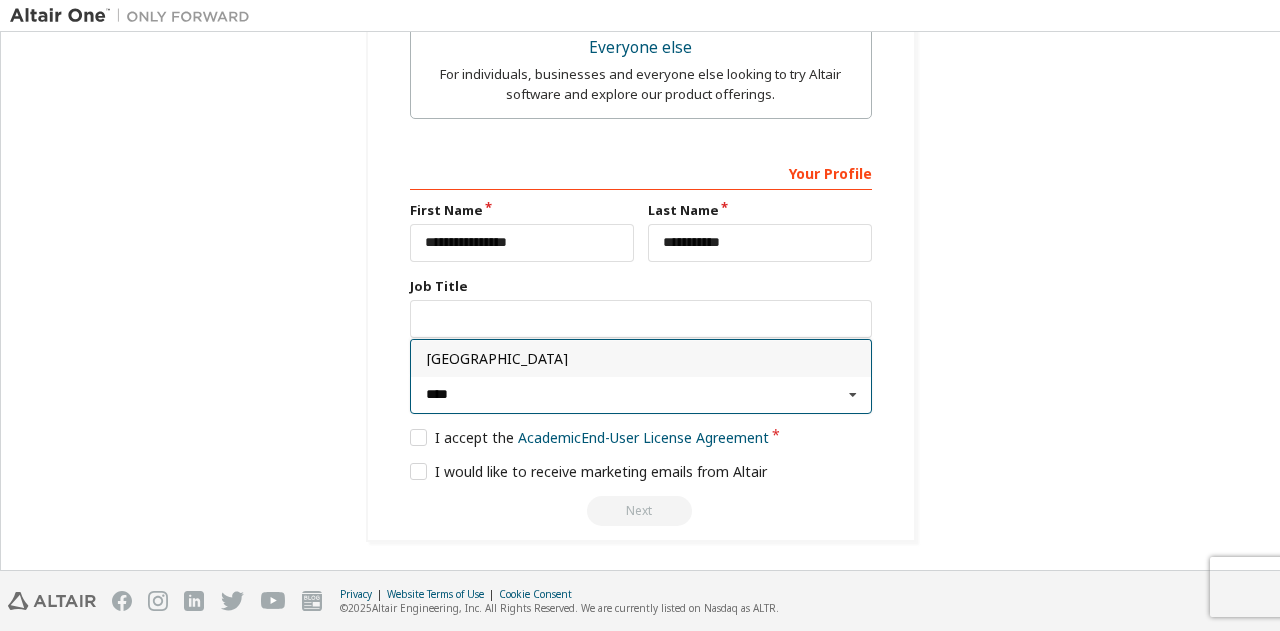 type on "***" 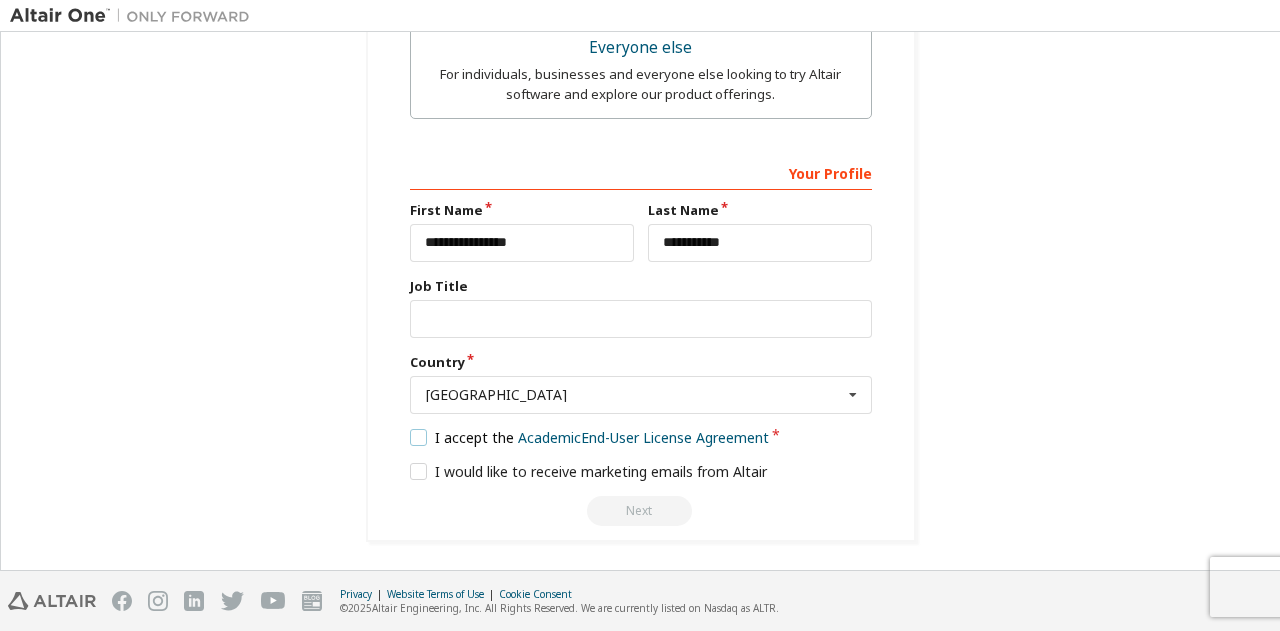 click on "I accept the   Academic   End-User License Agreement" at bounding box center (590, 437) 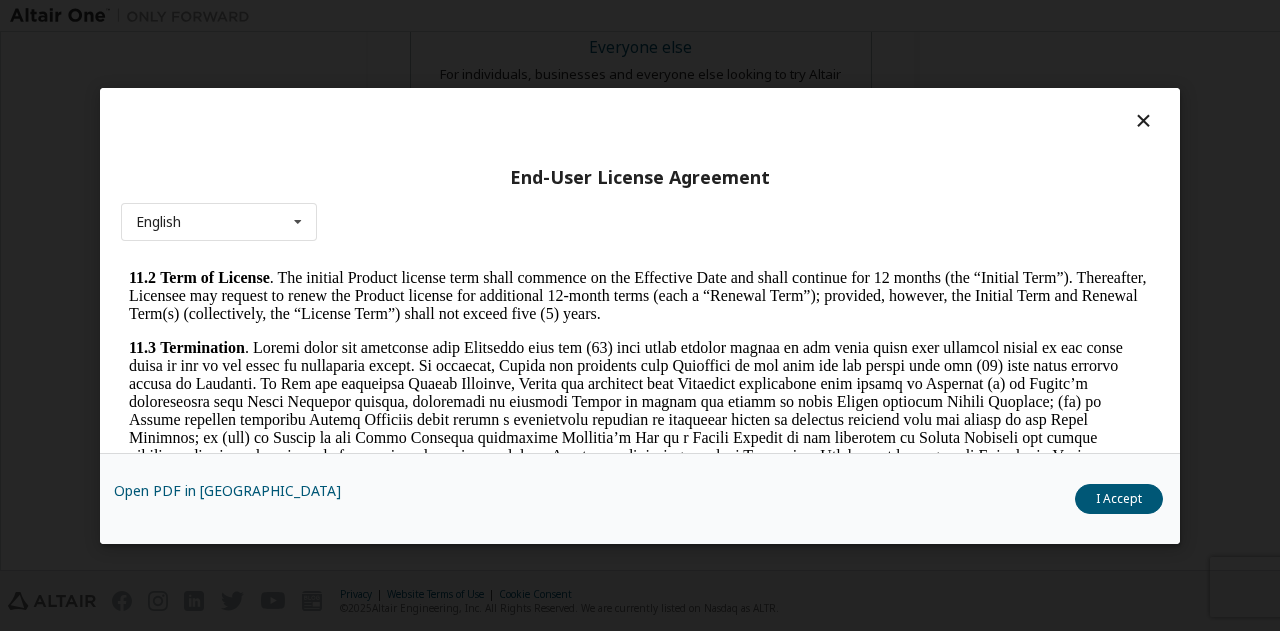 scroll, scrollTop: 3340, scrollLeft: 0, axis: vertical 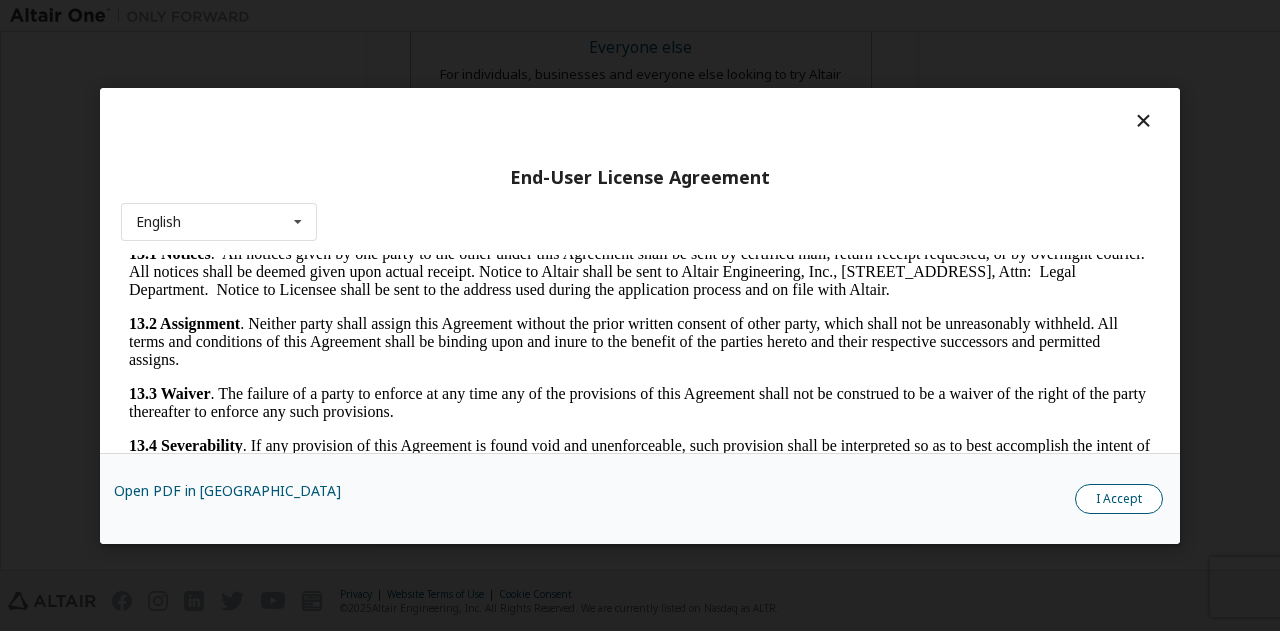 click on "I Accept" at bounding box center (1119, 498) 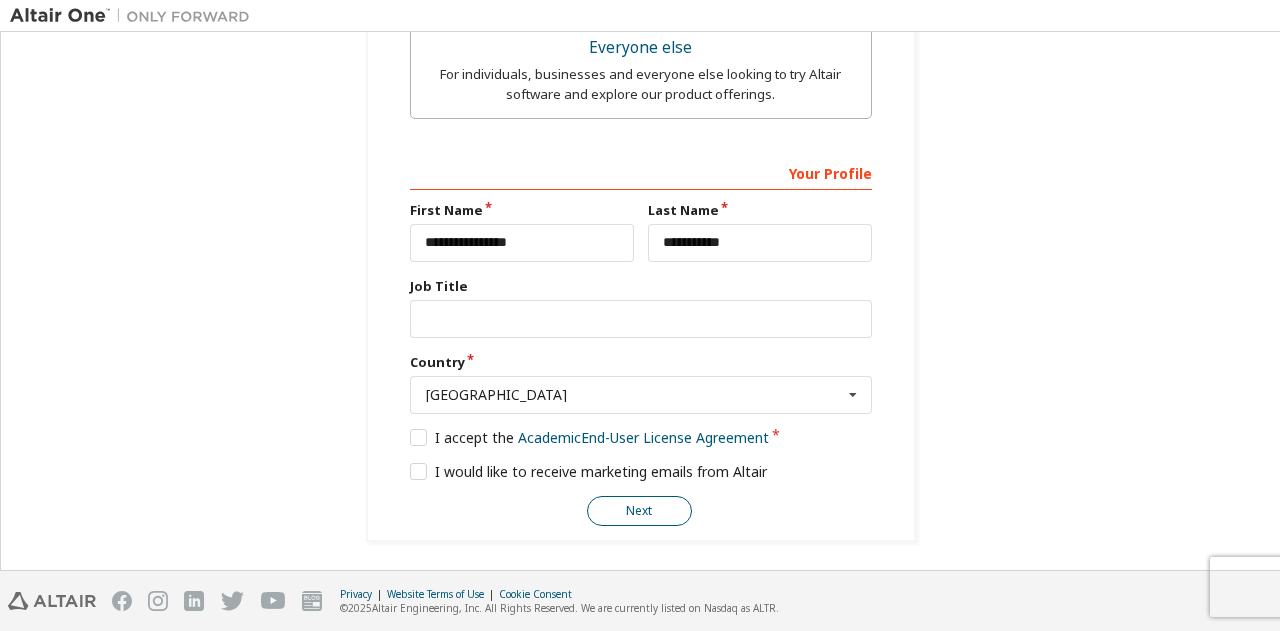 click on "Next" at bounding box center (639, 511) 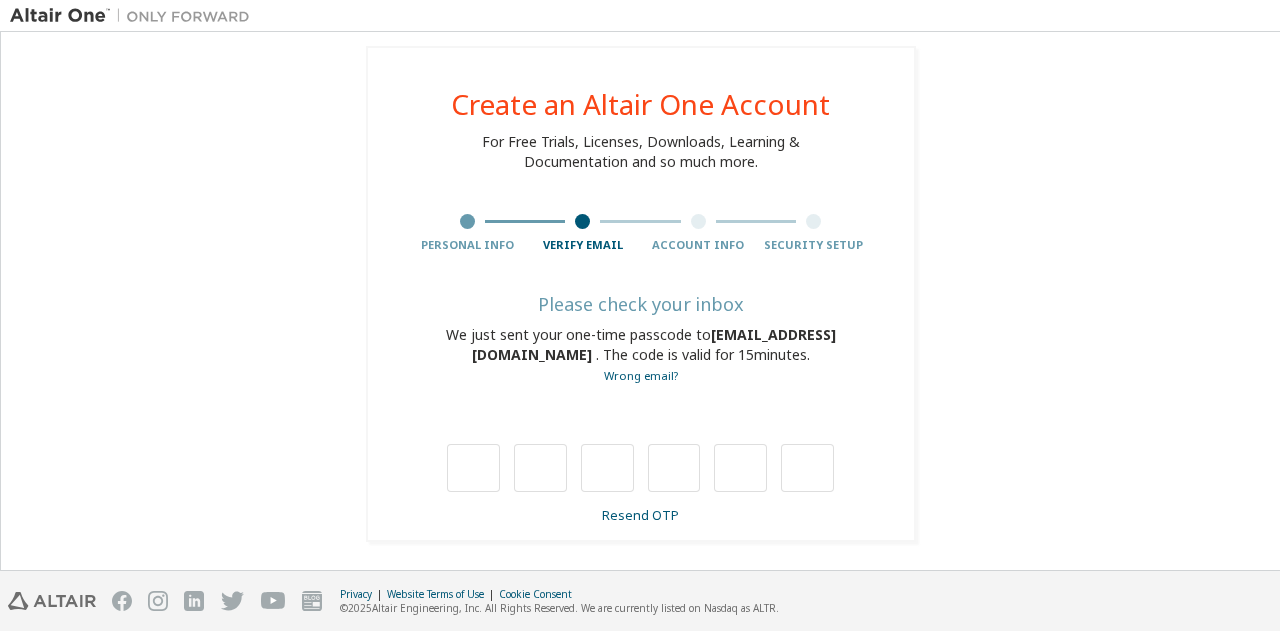 scroll, scrollTop: 14, scrollLeft: 0, axis: vertical 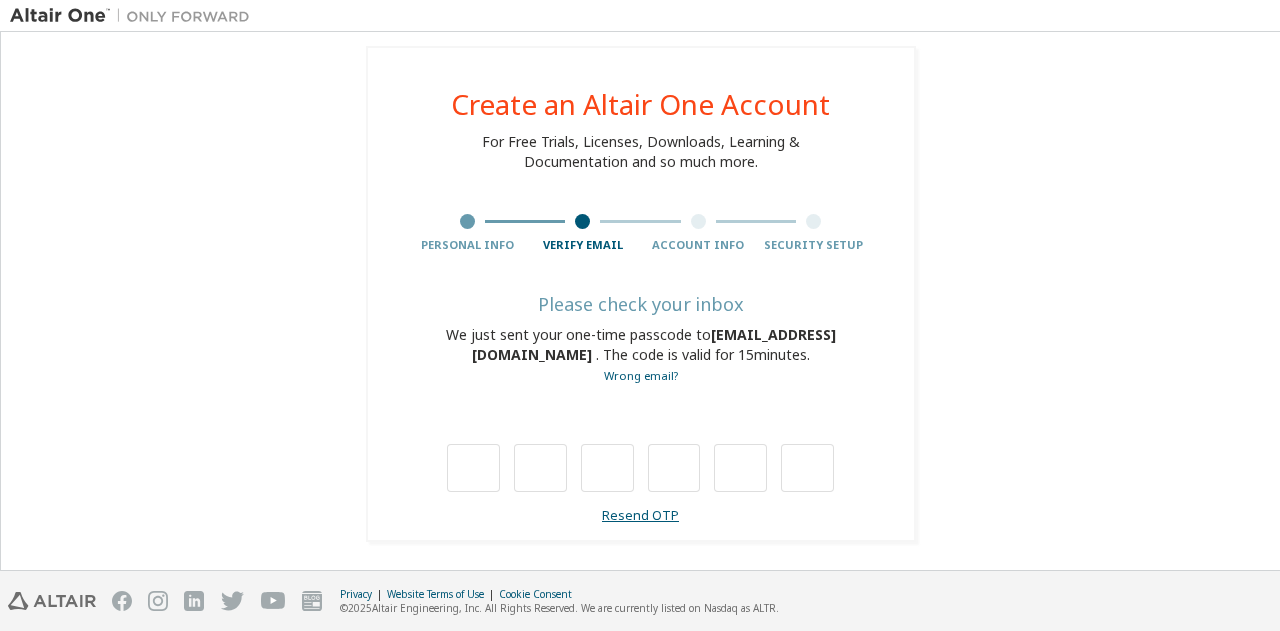 click on "Resend OTP" at bounding box center (640, 515) 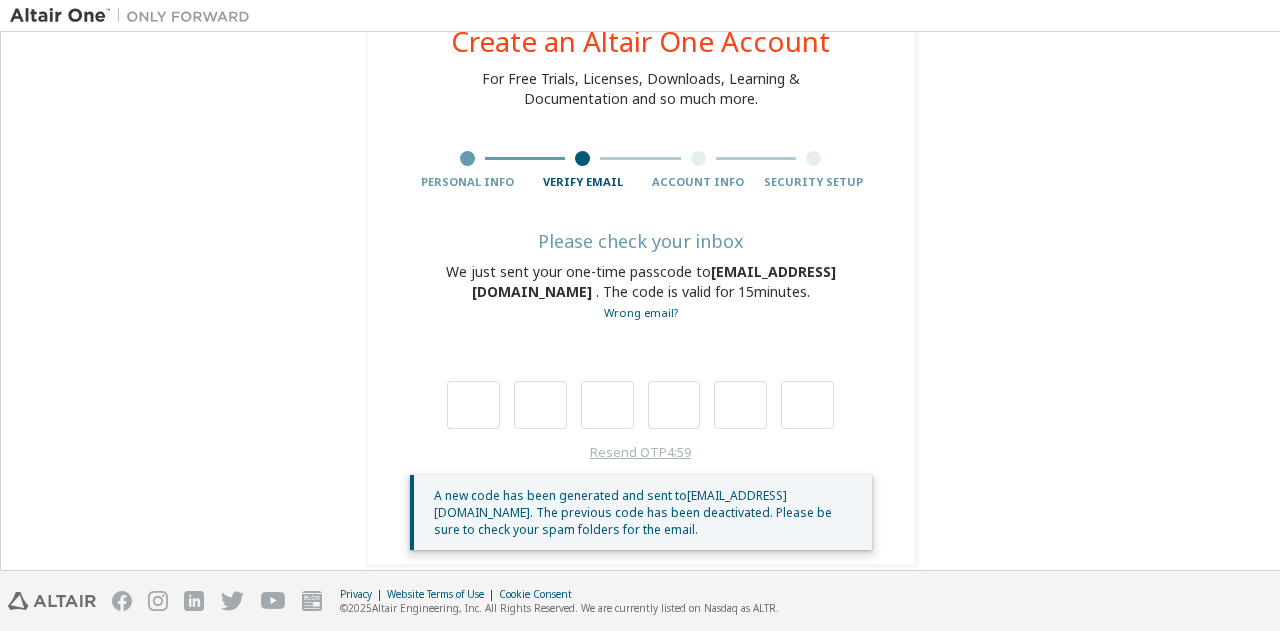 scroll, scrollTop: 101, scrollLeft: 0, axis: vertical 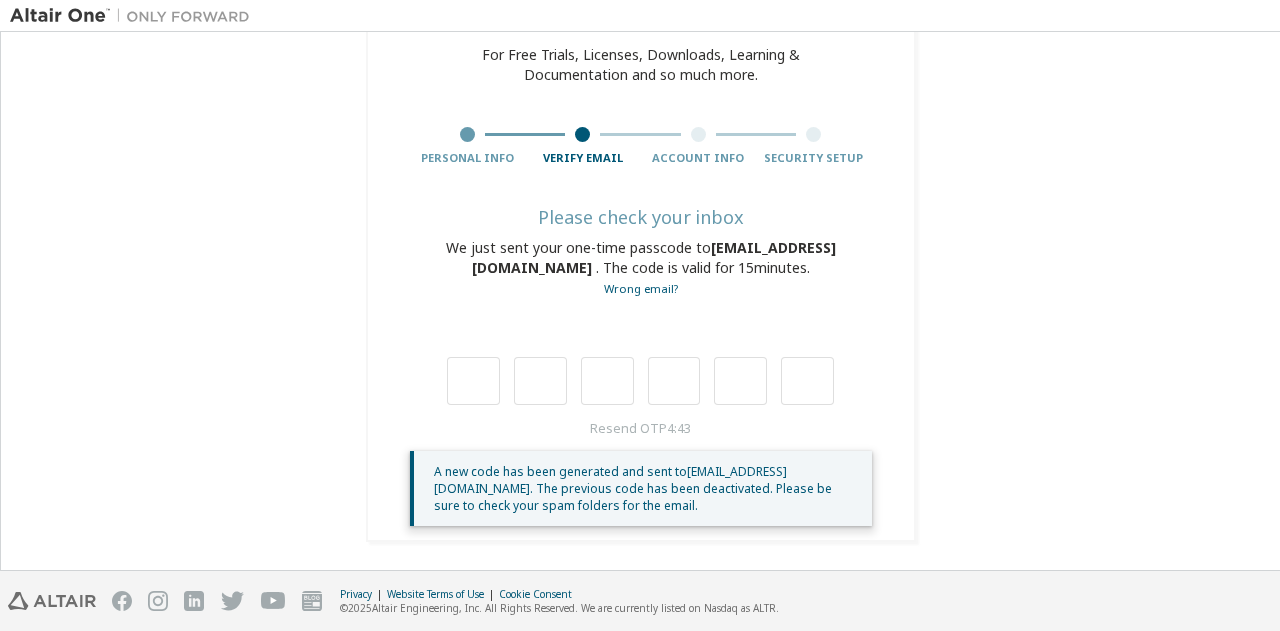 click at bounding box center (641, 359) 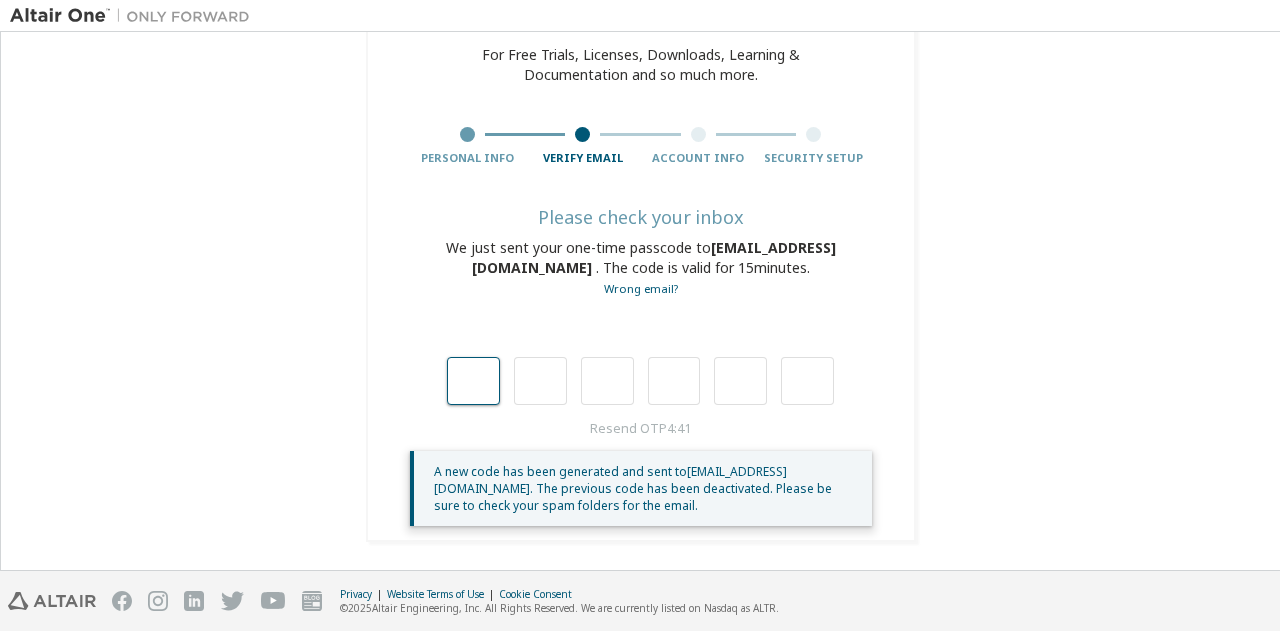 click at bounding box center [473, 381] 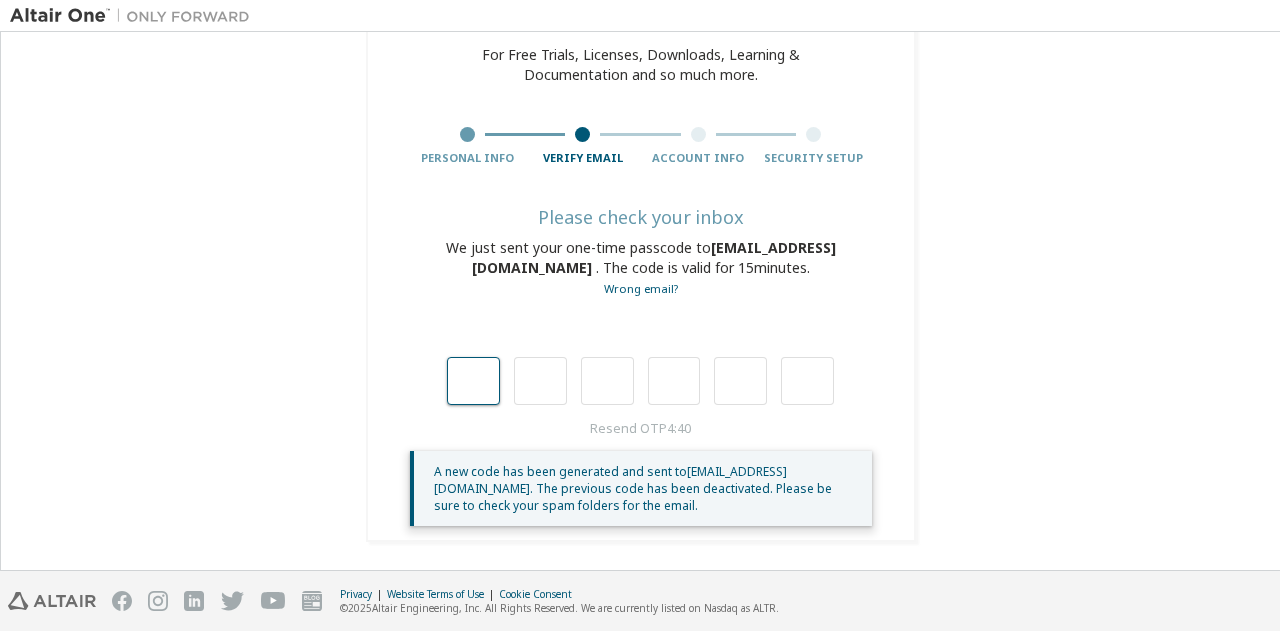 type on "*" 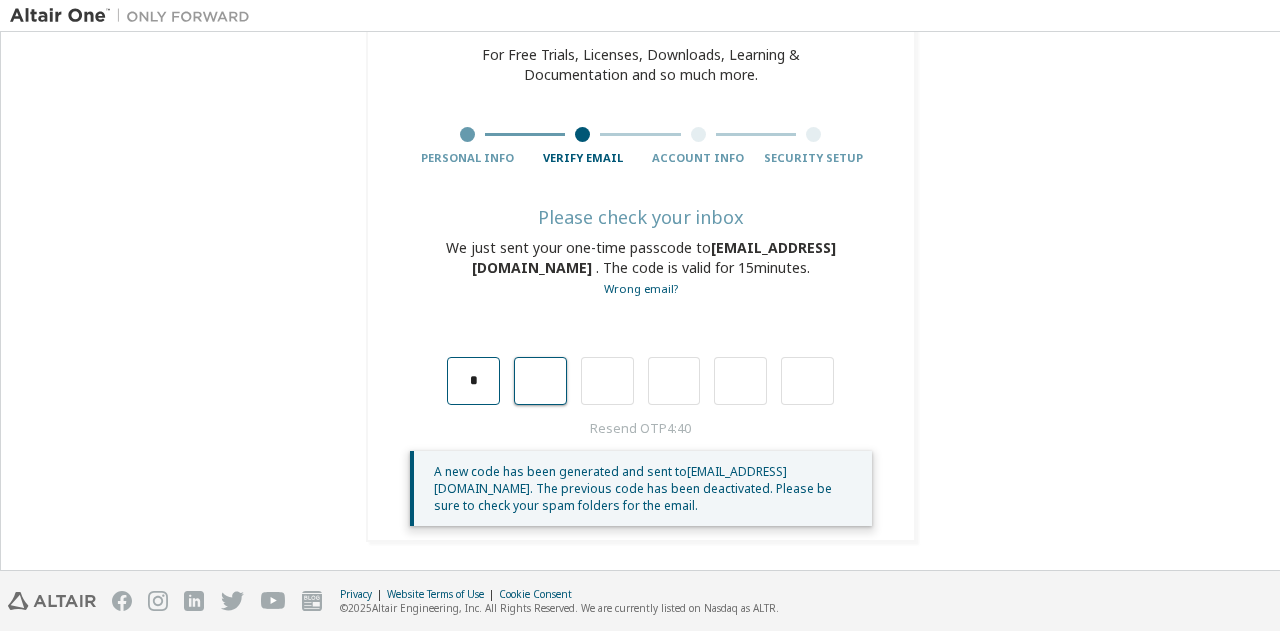 type on "*" 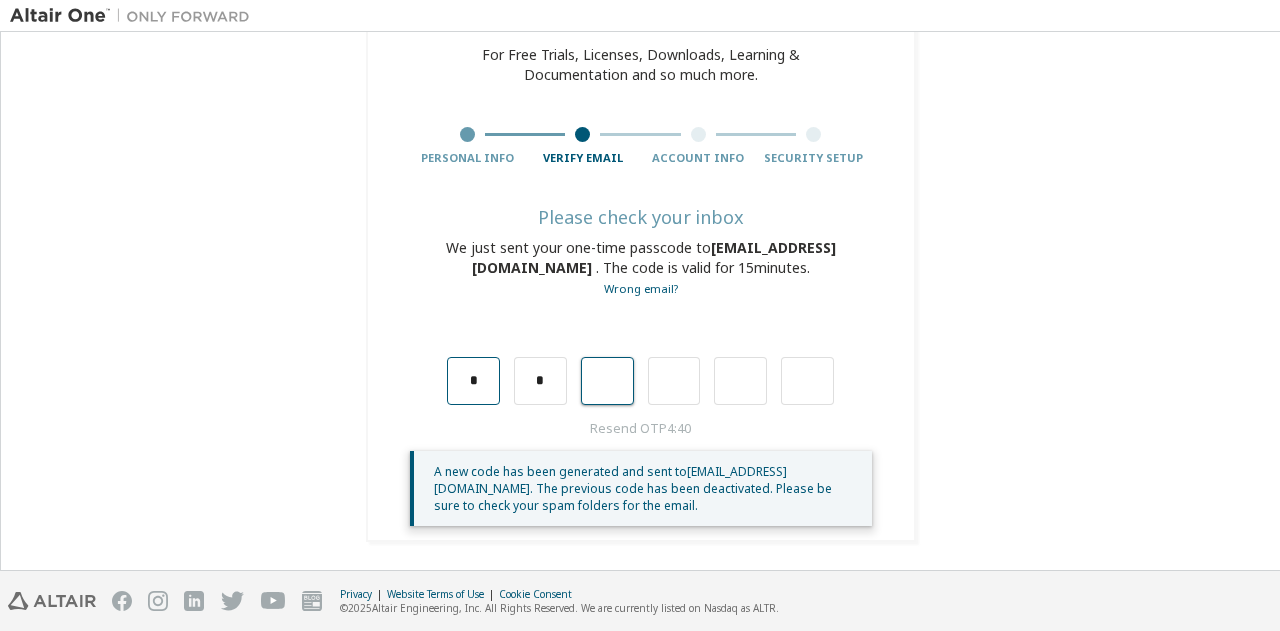 type on "*" 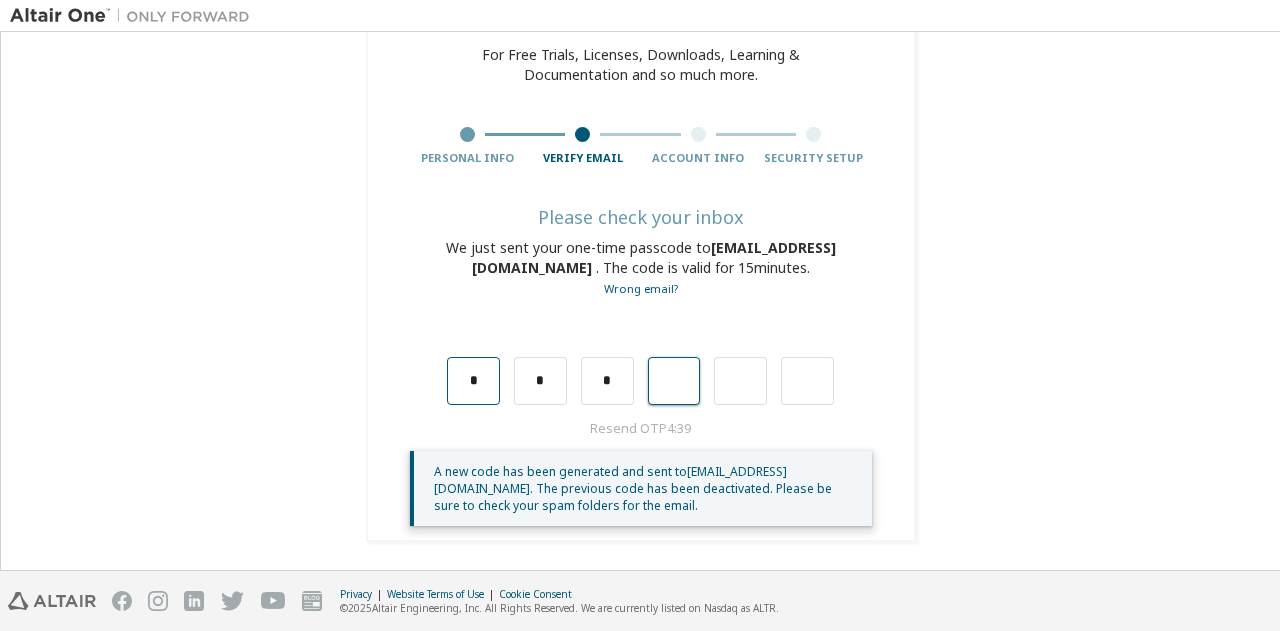 type on "*" 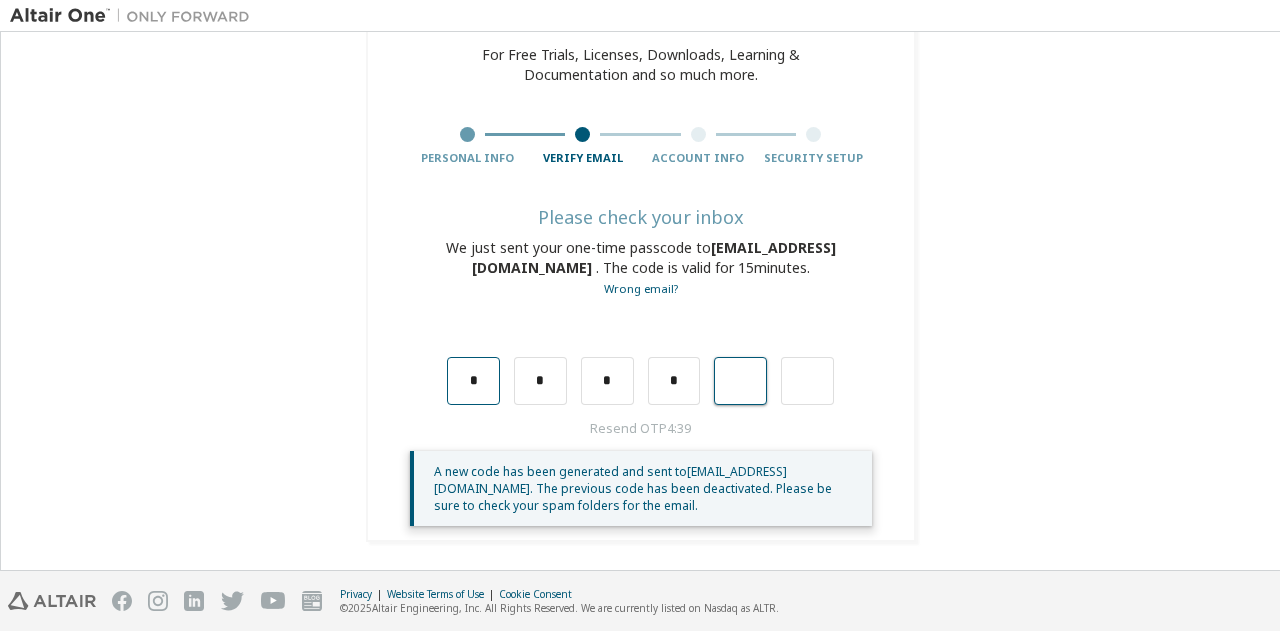 type on "*" 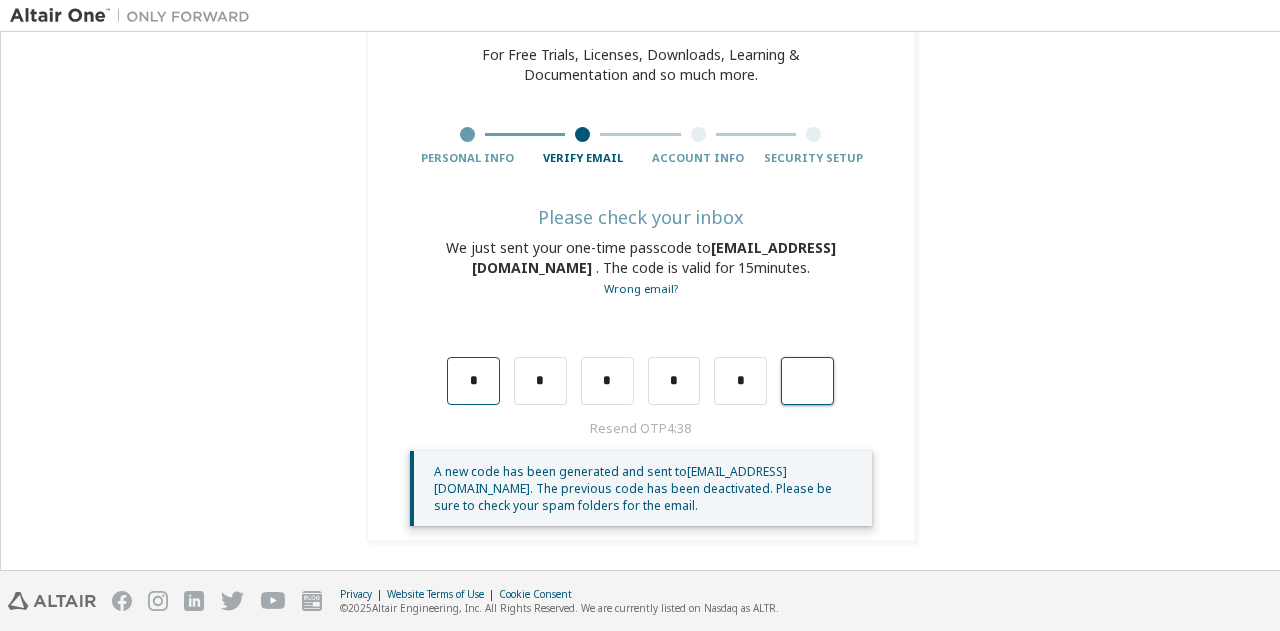 type on "*" 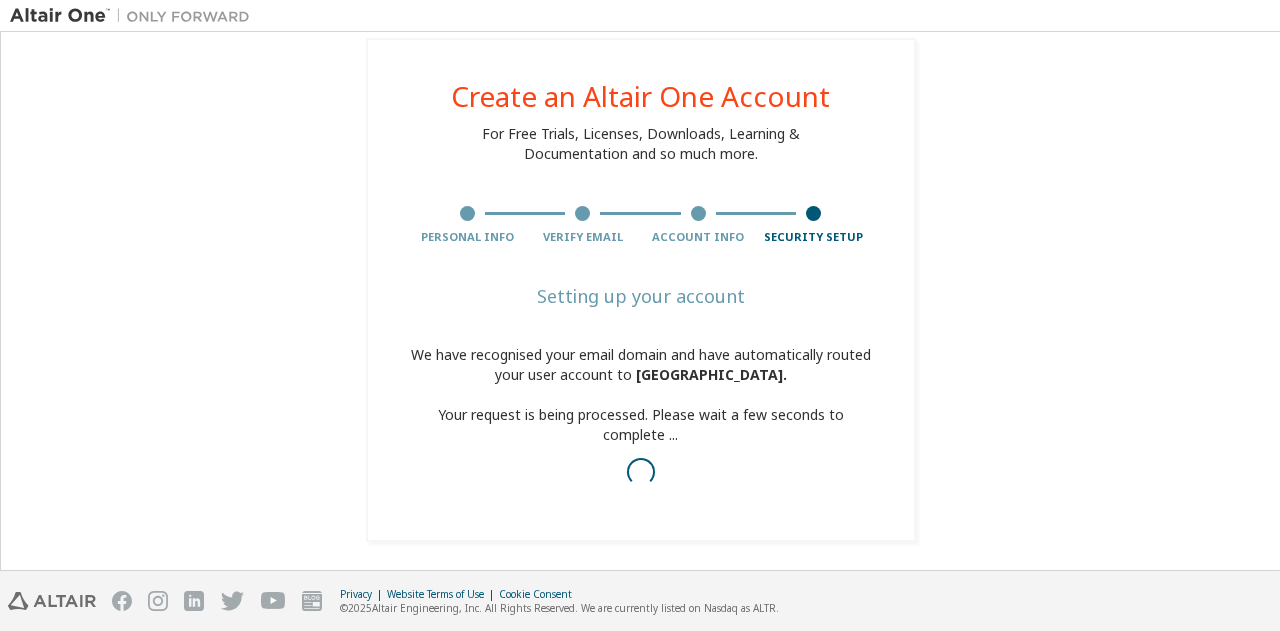 scroll, scrollTop: 22, scrollLeft: 0, axis: vertical 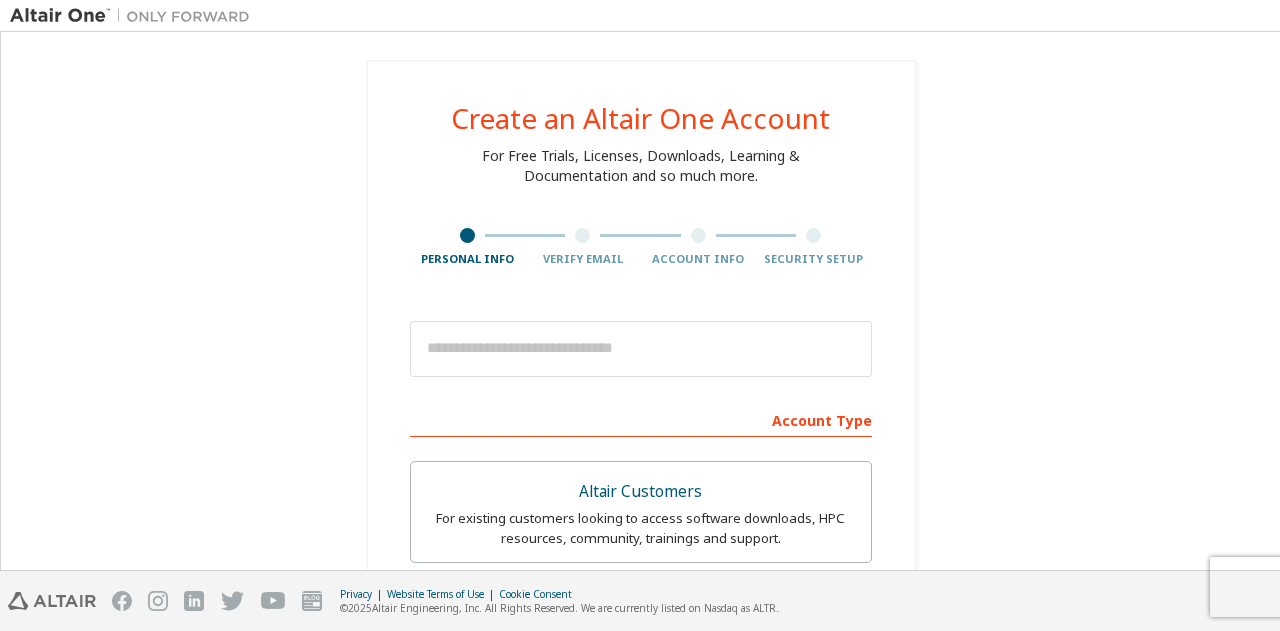 click at bounding box center (135, 16) 